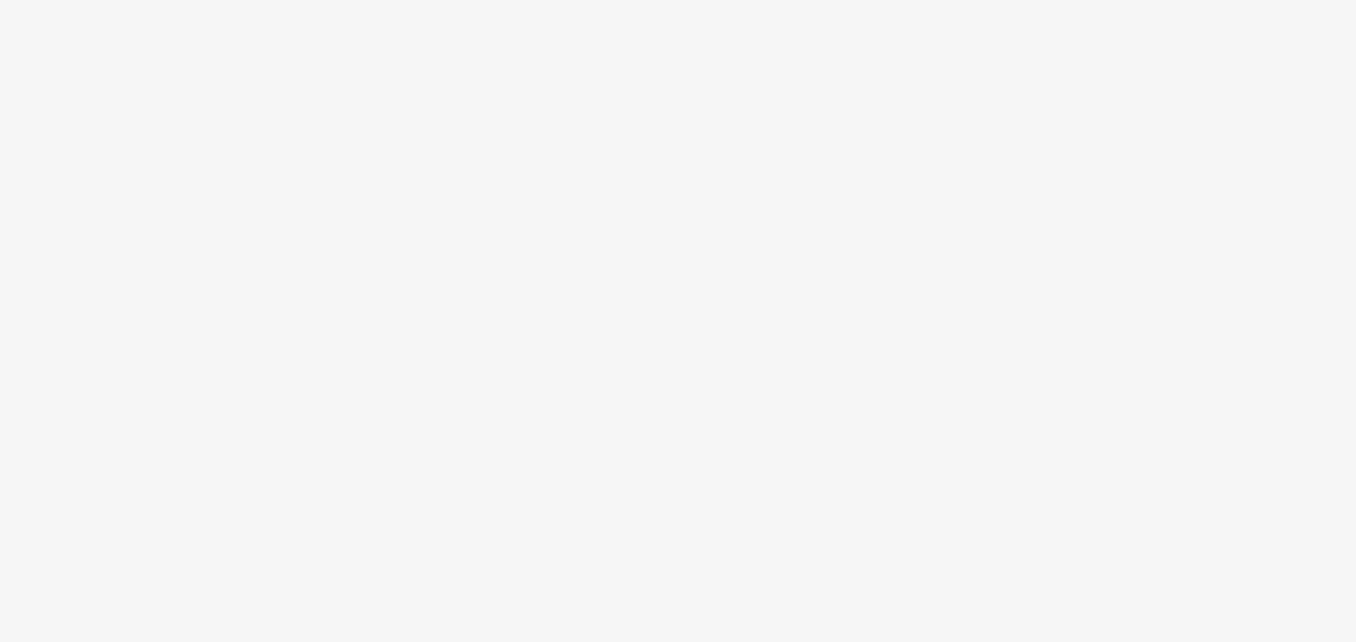 scroll, scrollTop: 0, scrollLeft: 0, axis: both 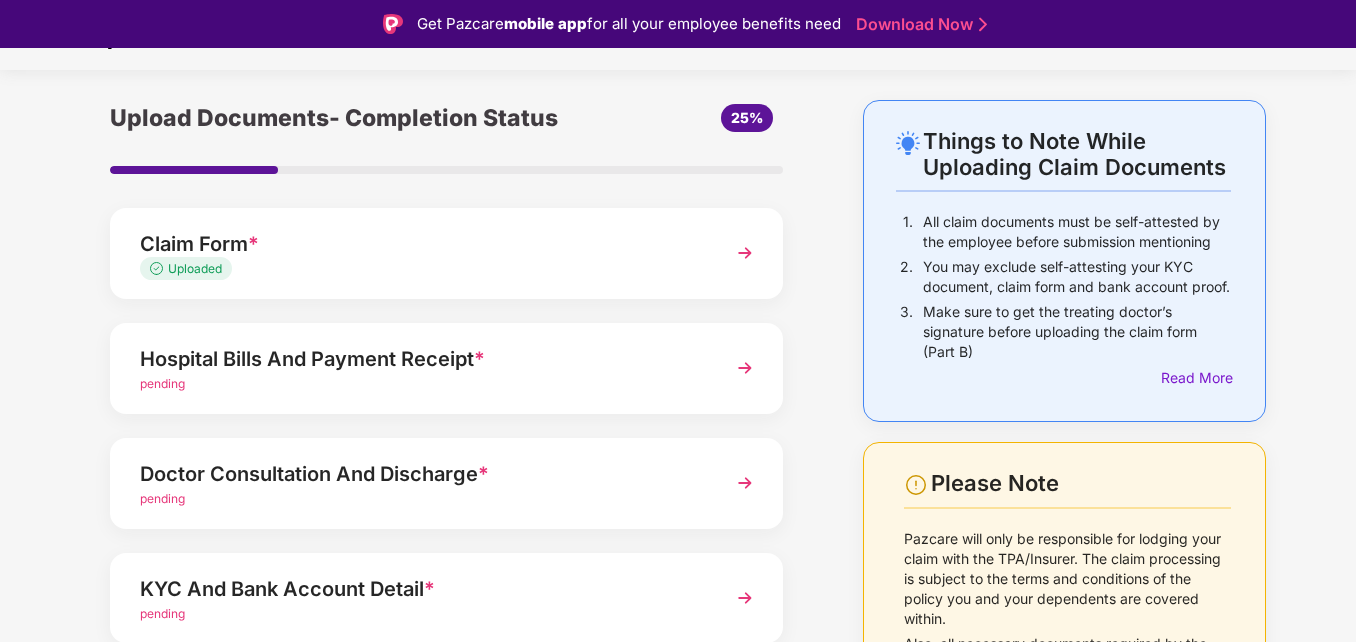 click at bounding box center [745, 368] 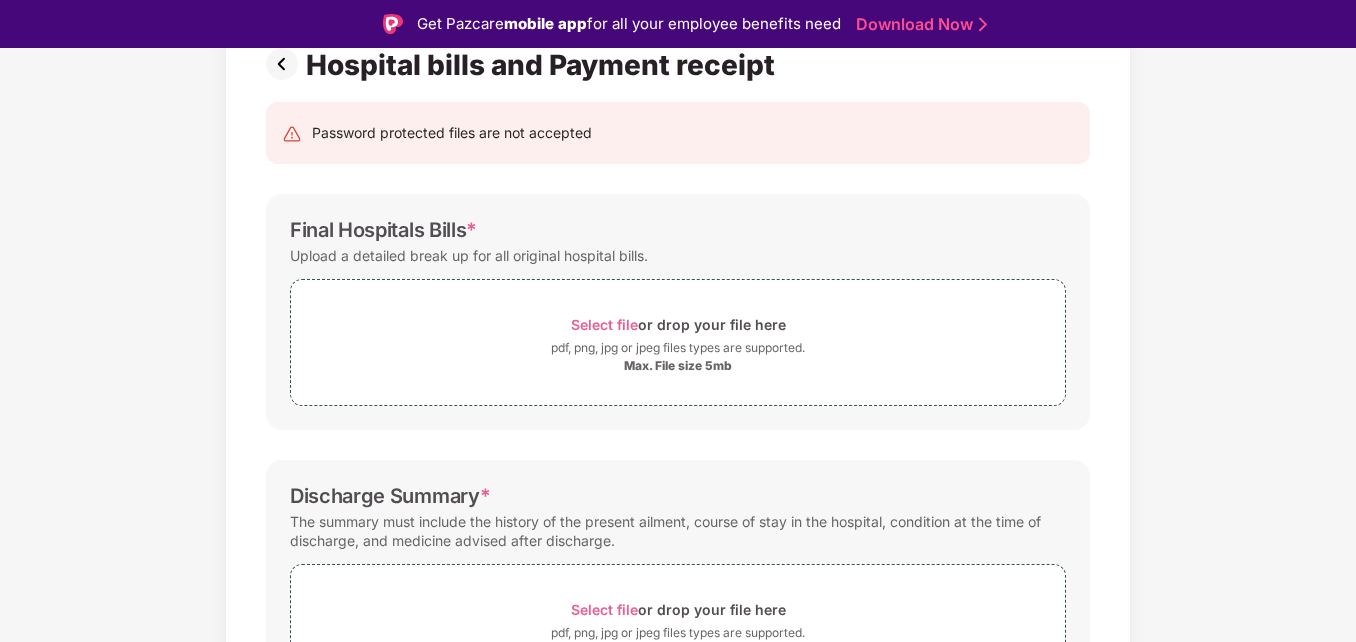 scroll, scrollTop: 0, scrollLeft: 0, axis: both 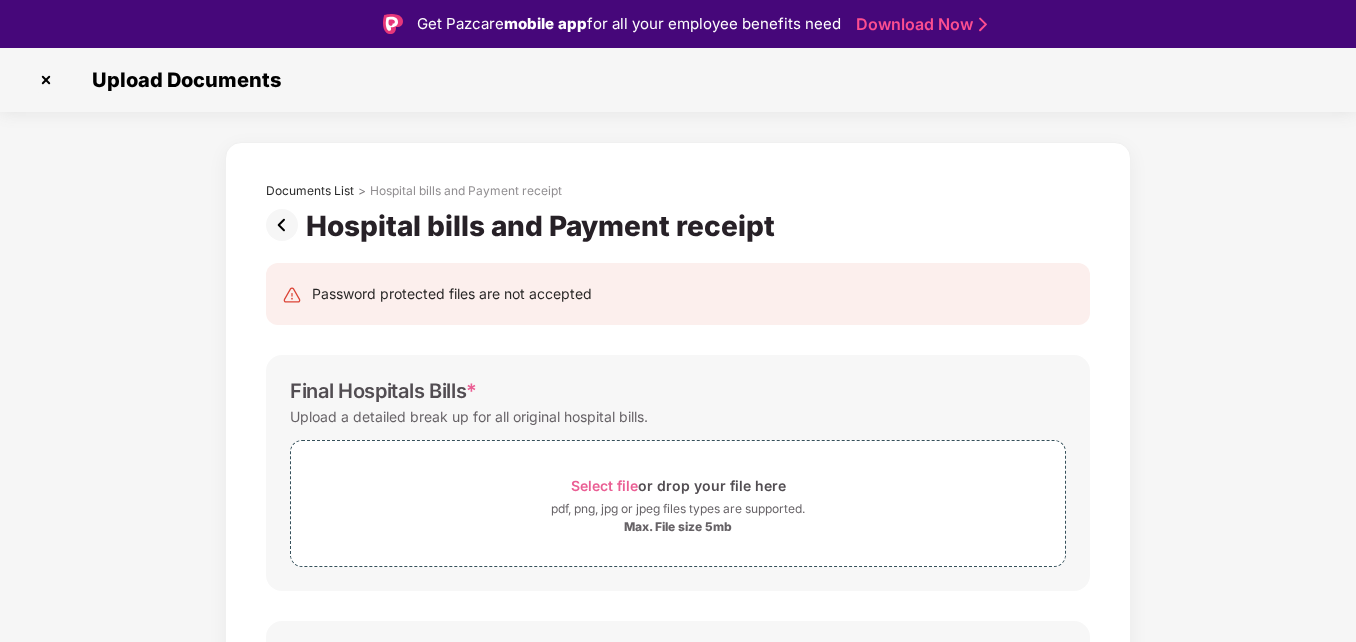 click at bounding box center (286, 225) 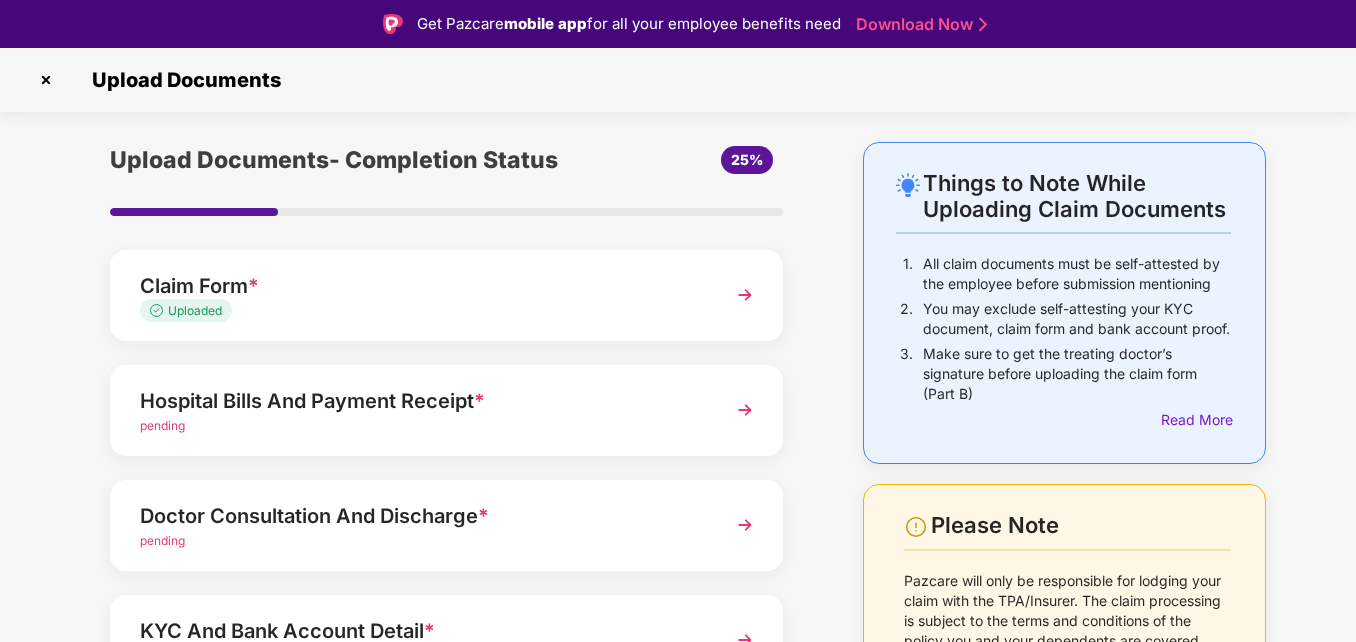 scroll, scrollTop: 100, scrollLeft: 0, axis: vertical 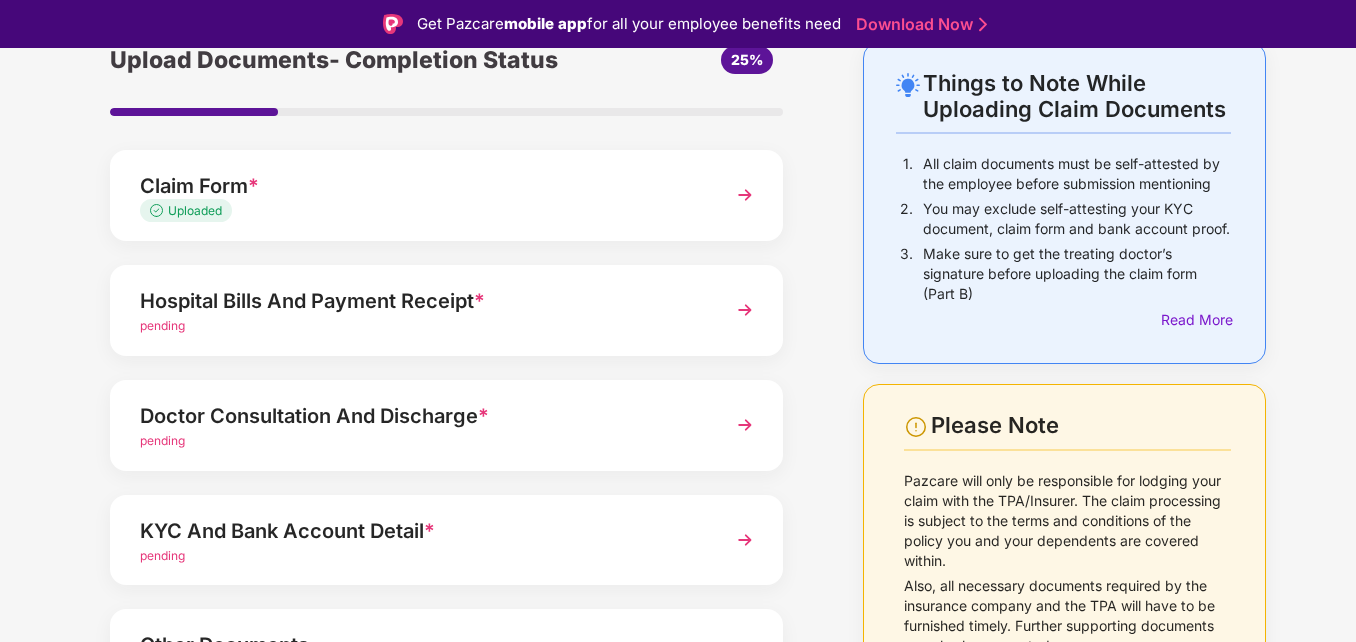 click on "Doctor Consultation And Discharge *" at bounding box center [420, 416] 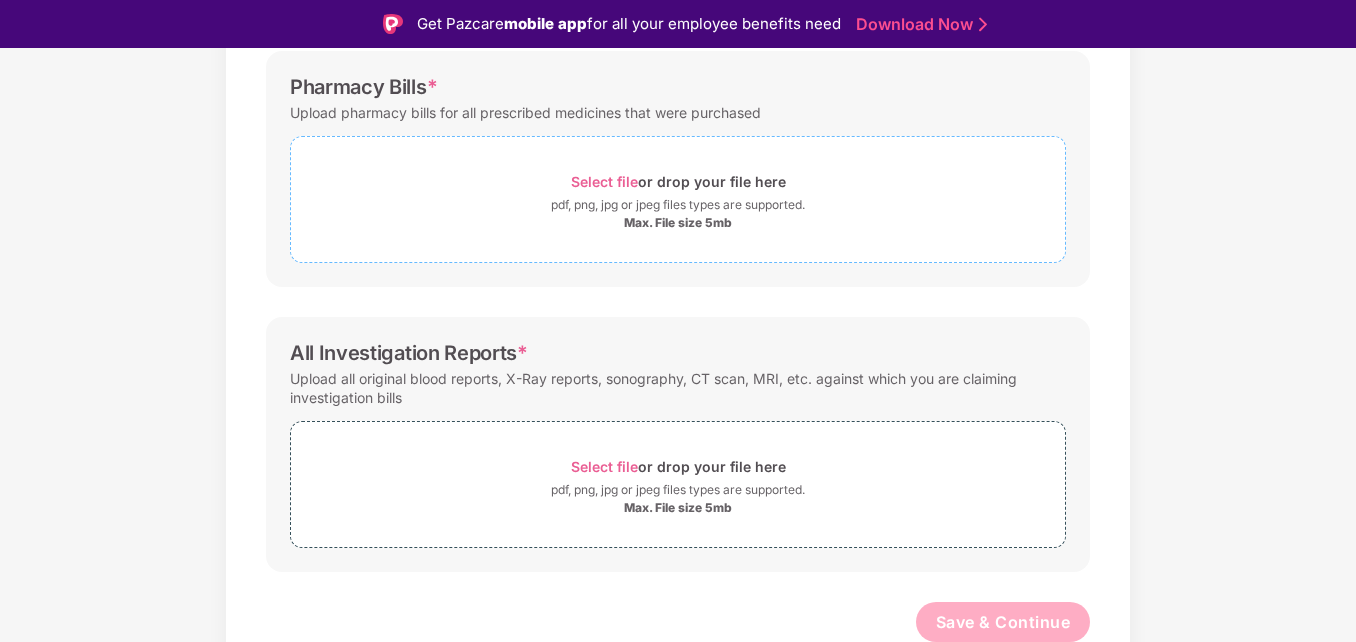 scroll, scrollTop: 667, scrollLeft: 0, axis: vertical 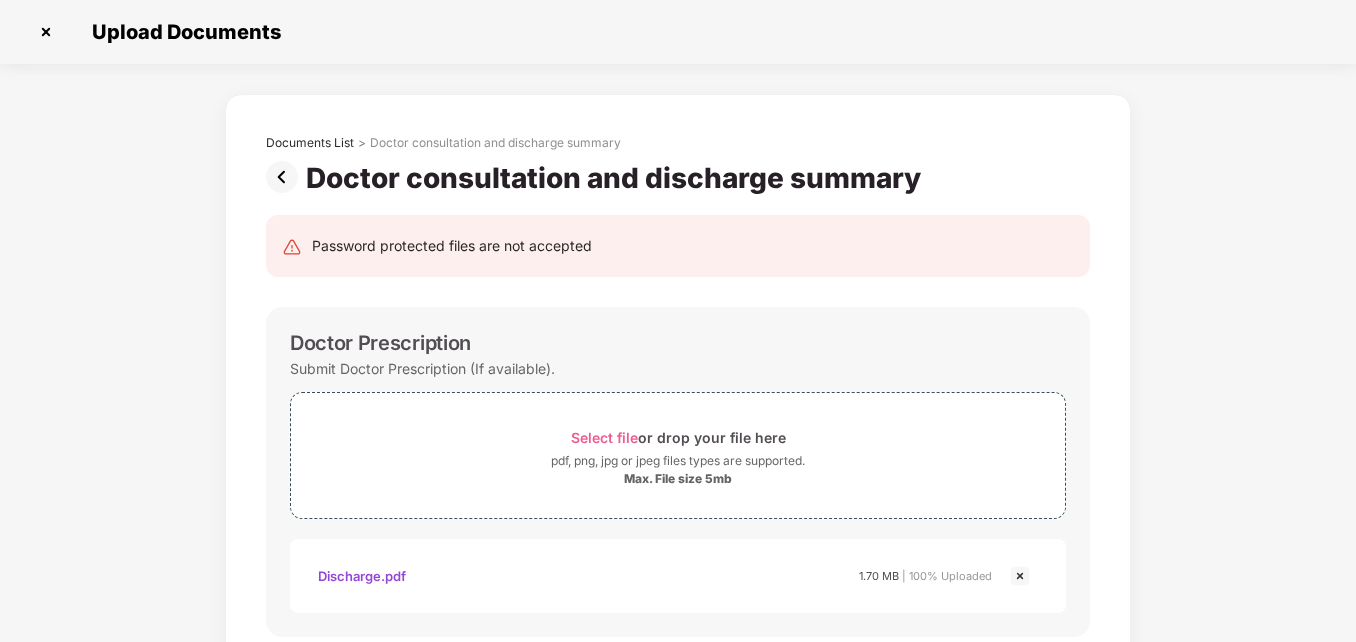 click at bounding box center [286, 177] 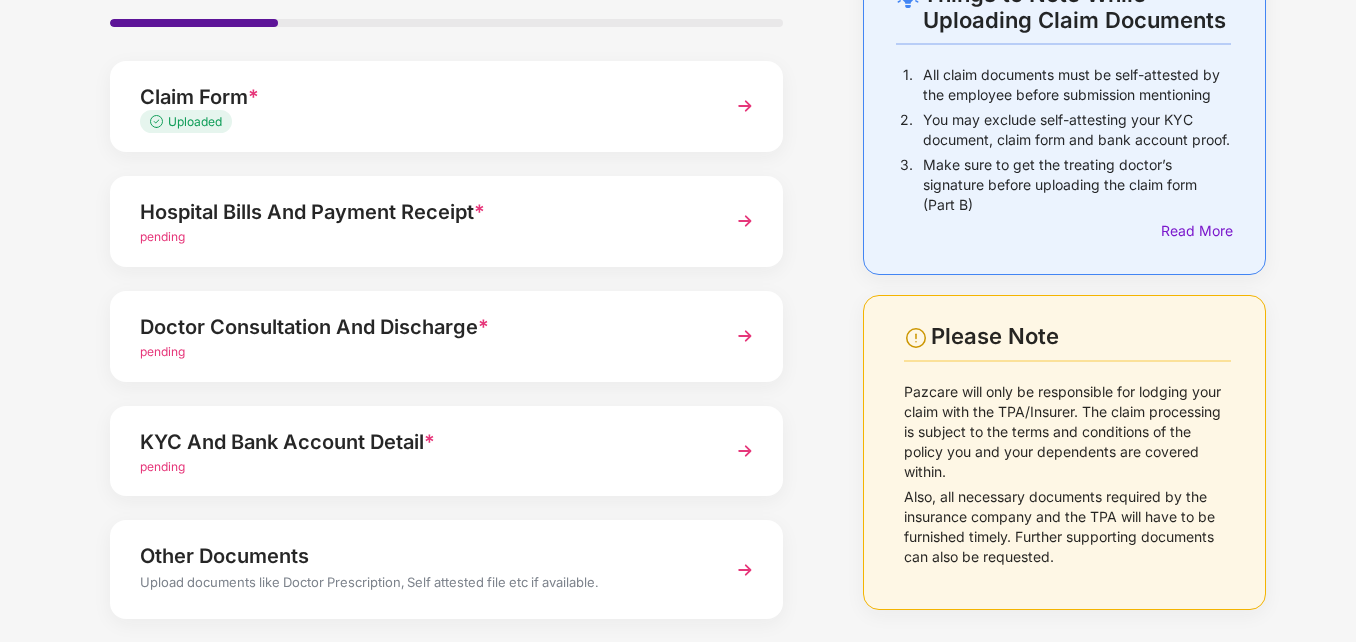 scroll, scrollTop: 200, scrollLeft: 0, axis: vertical 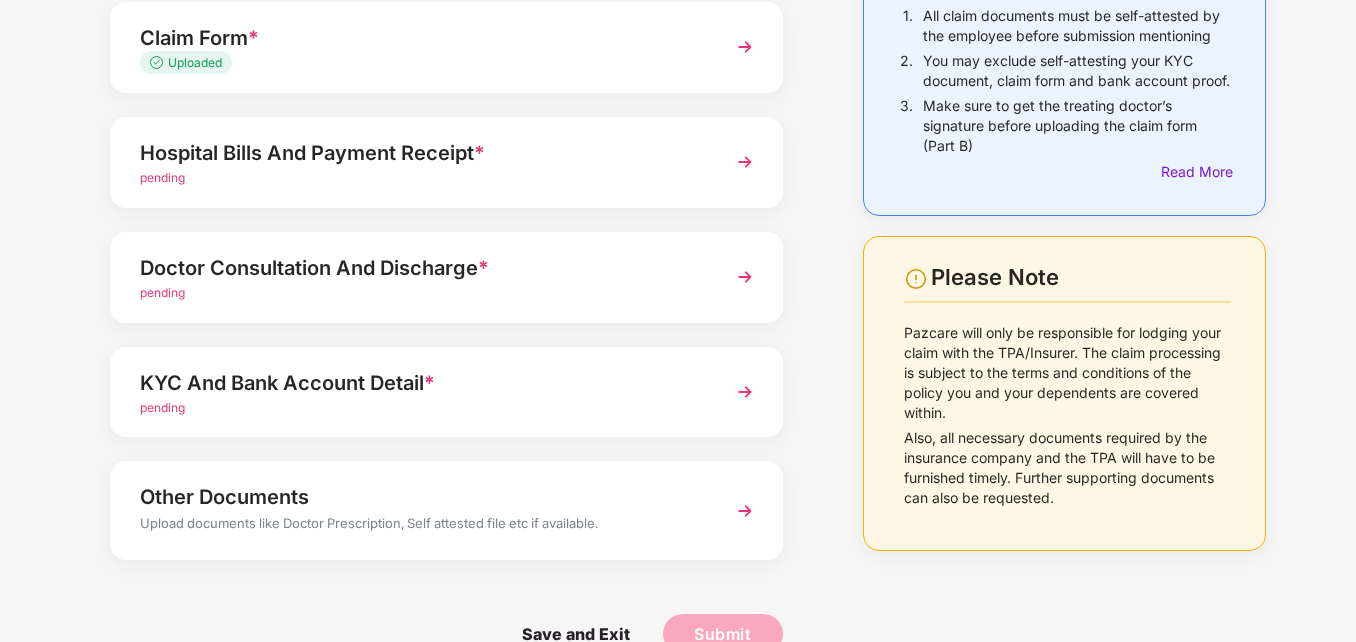 click on "pending" at bounding box center [162, 407] 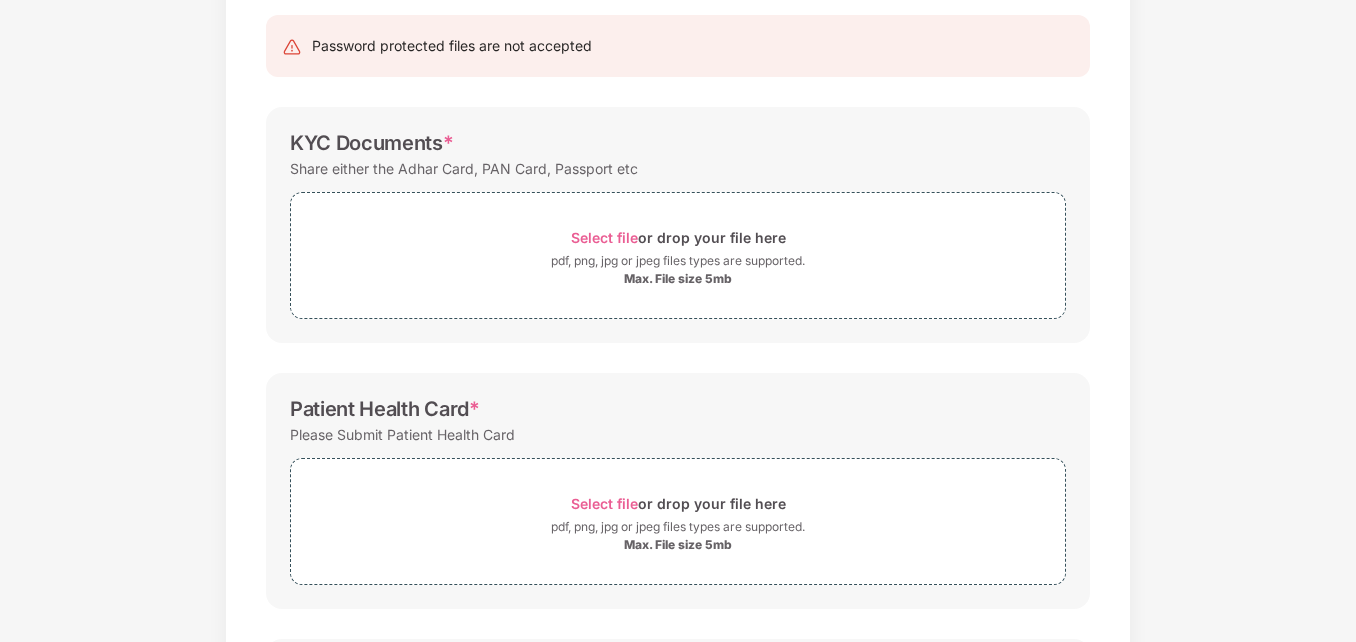 scroll, scrollTop: 0, scrollLeft: 0, axis: both 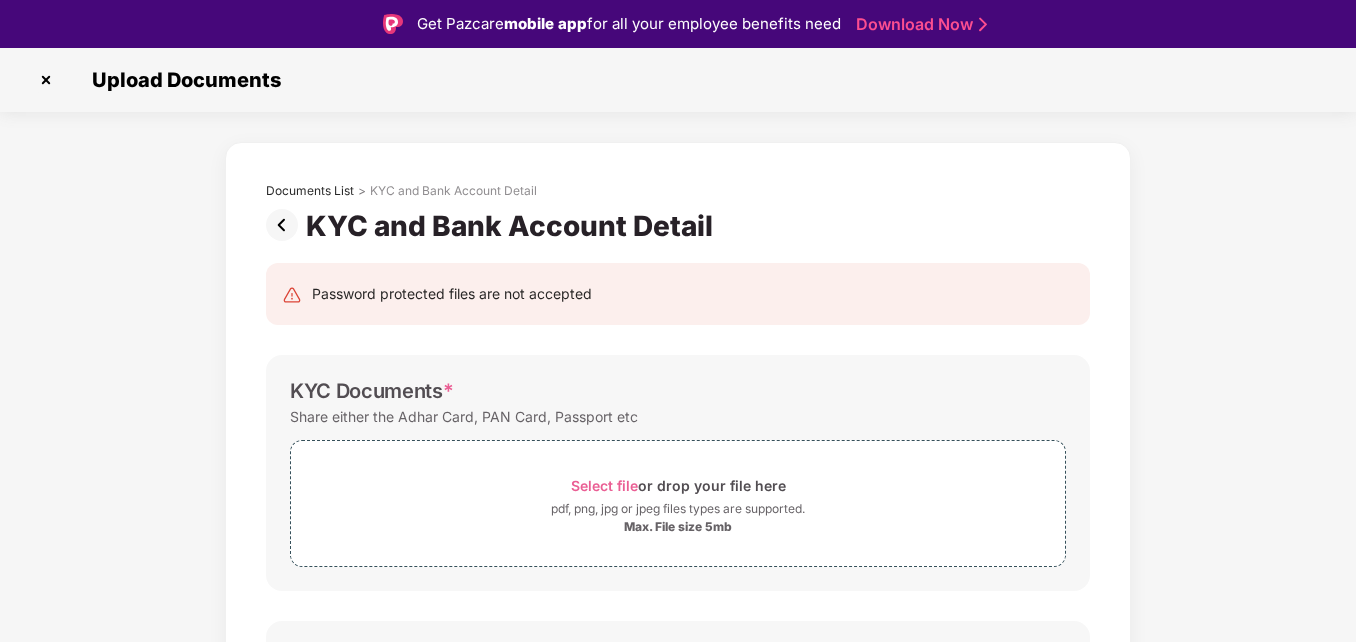 click at bounding box center (286, 225) 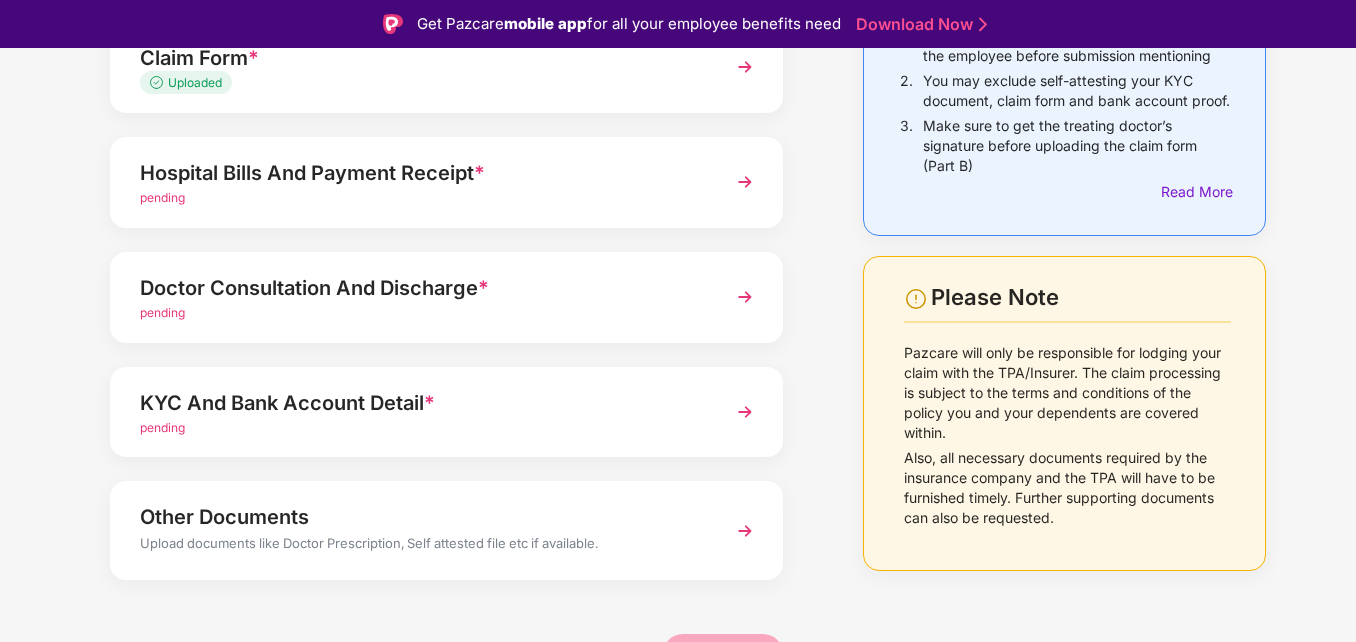 scroll, scrollTop: 242, scrollLeft: 0, axis: vertical 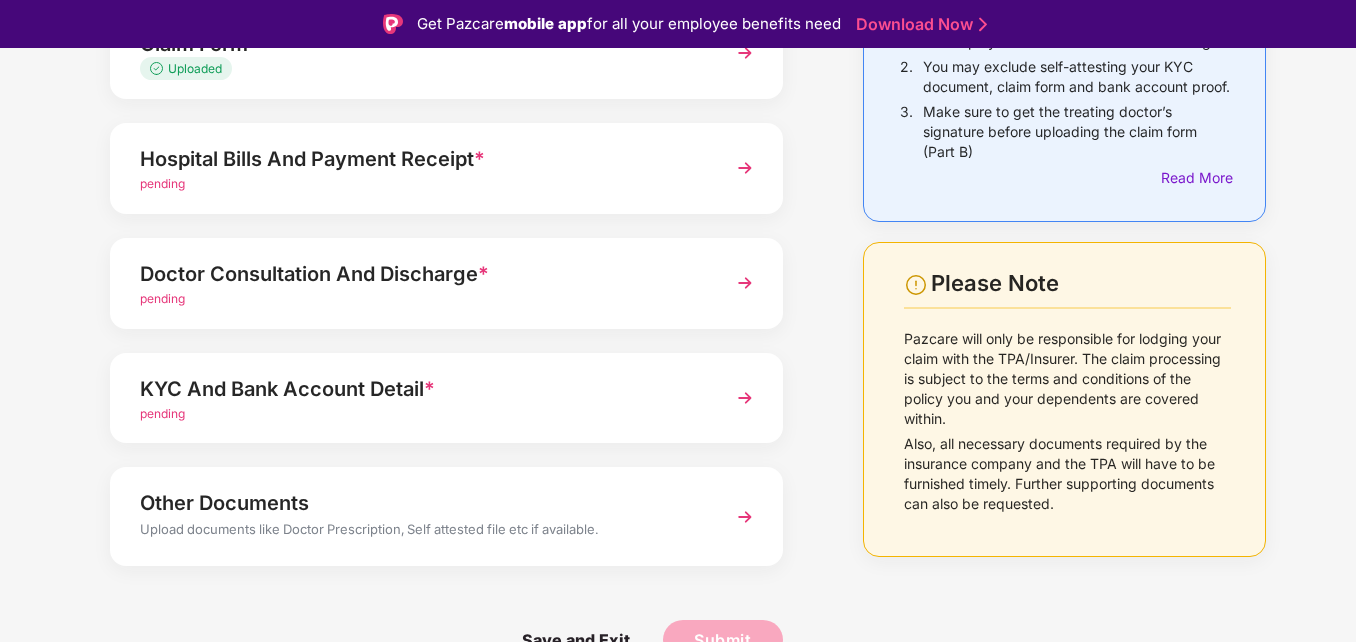 click on "Other Documents" at bounding box center (420, 503) 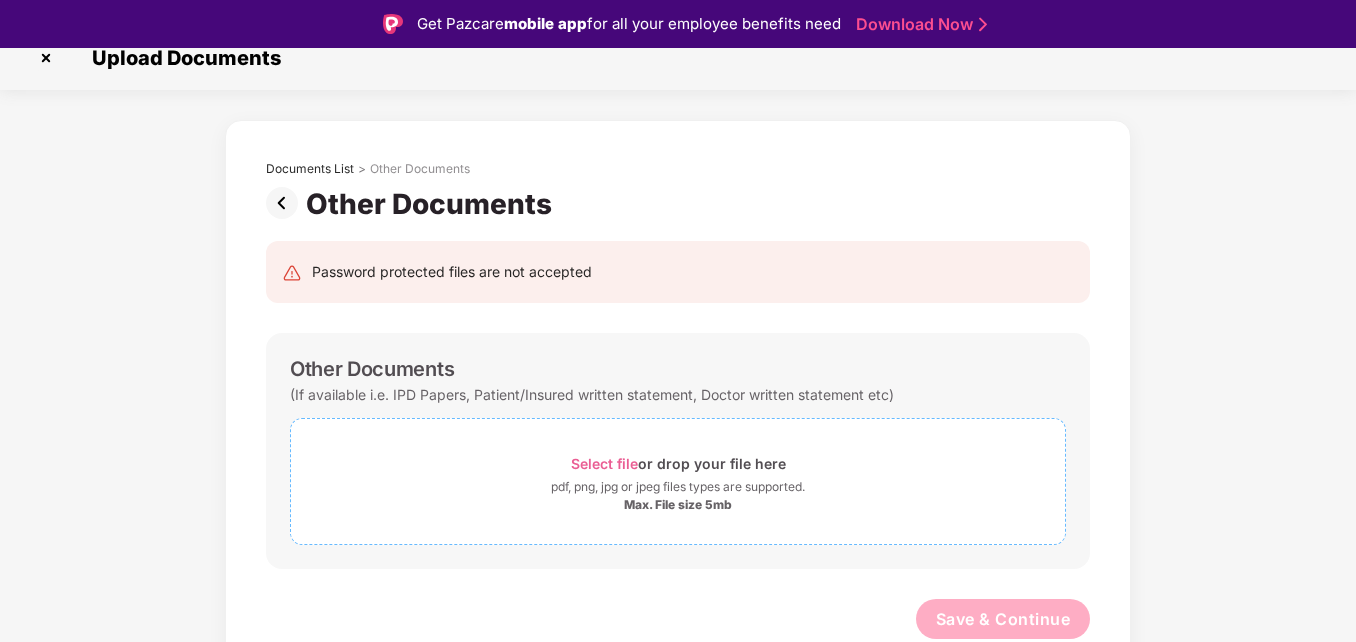 scroll, scrollTop: 22, scrollLeft: 0, axis: vertical 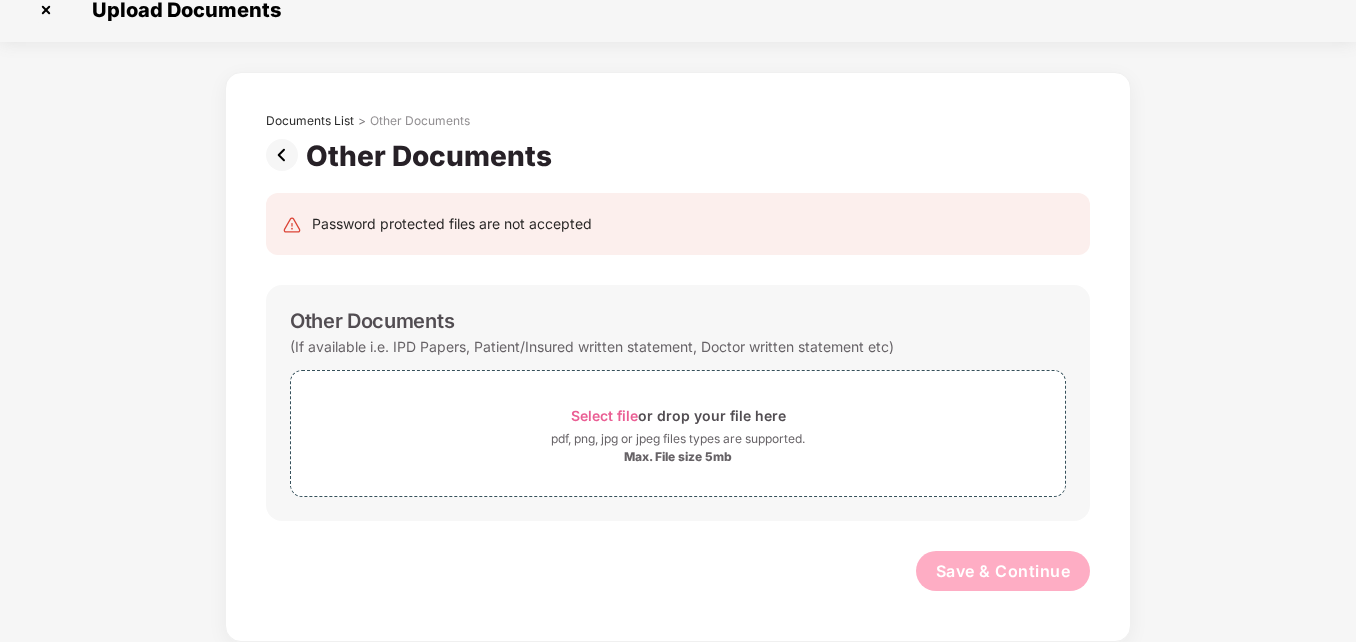 click at bounding box center [286, 155] 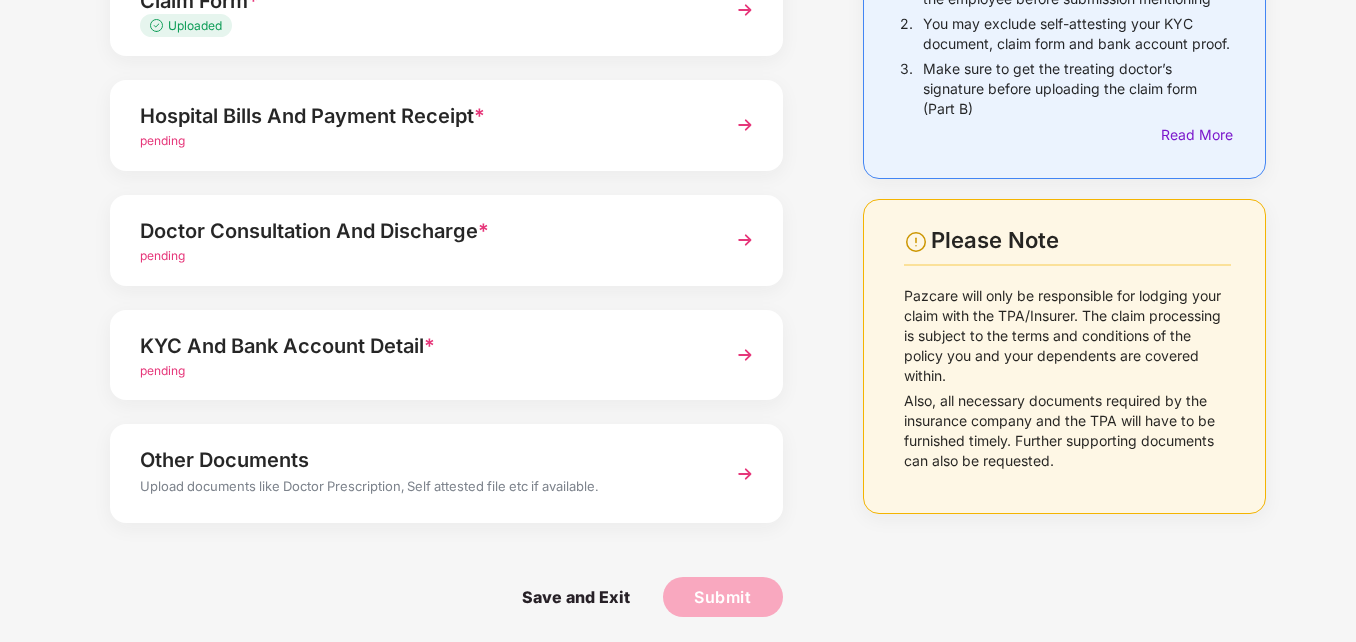 scroll, scrollTop: 242, scrollLeft: 0, axis: vertical 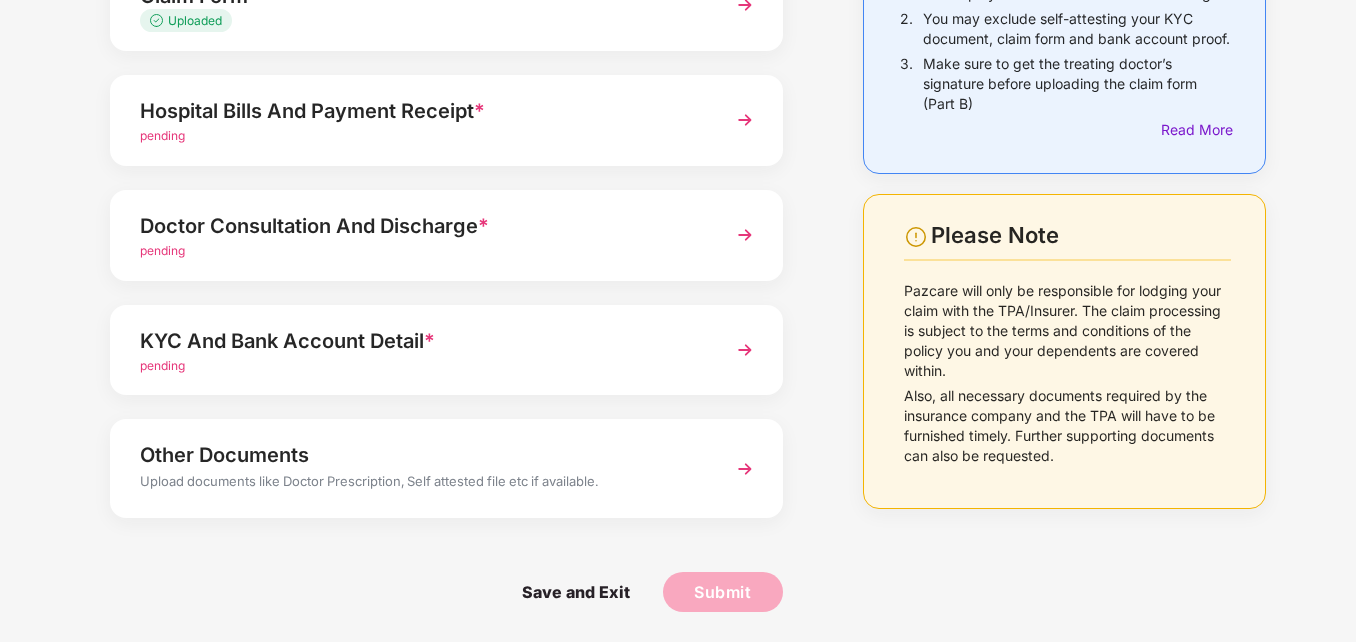 click on "Doctor Consultation And Discharge *" at bounding box center (420, 226) 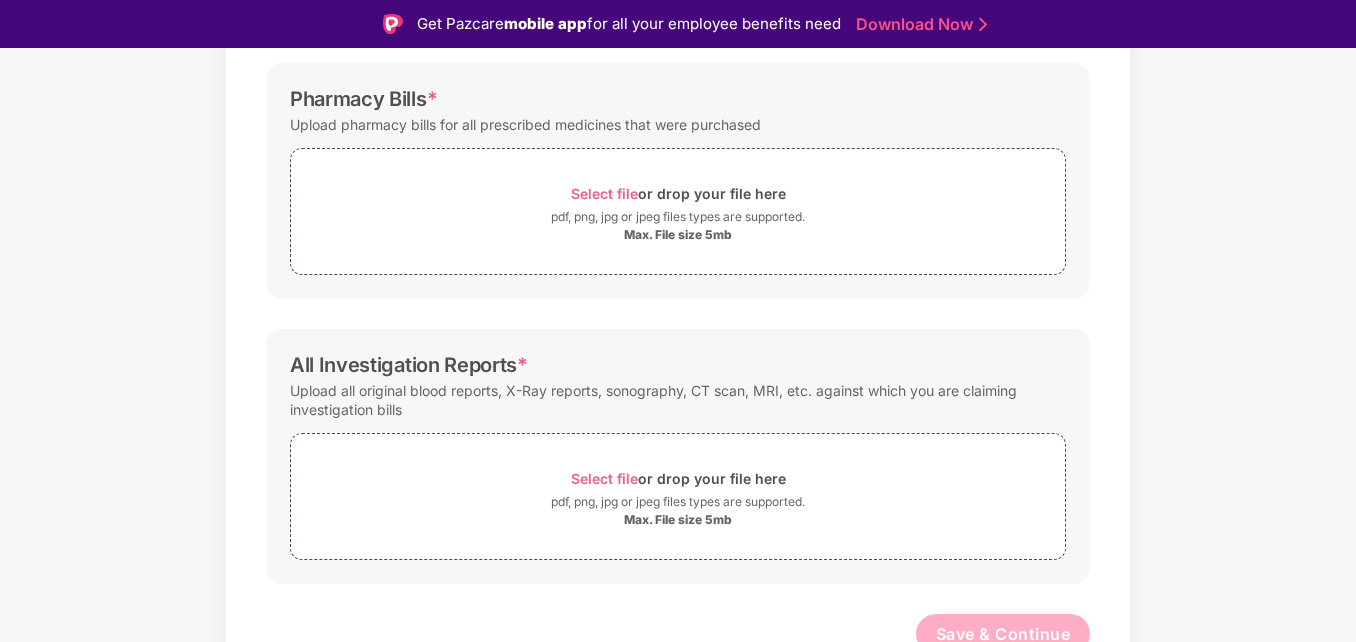 scroll, scrollTop: 667, scrollLeft: 0, axis: vertical 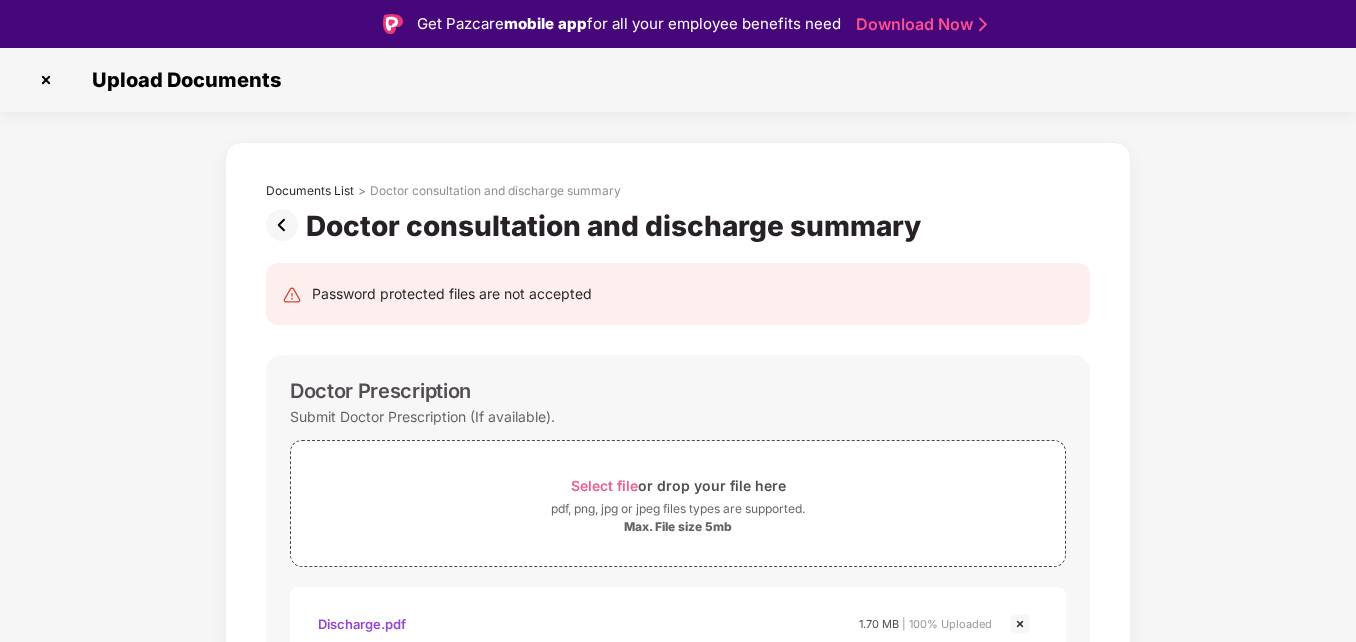 click at bounding box center [286, 225] 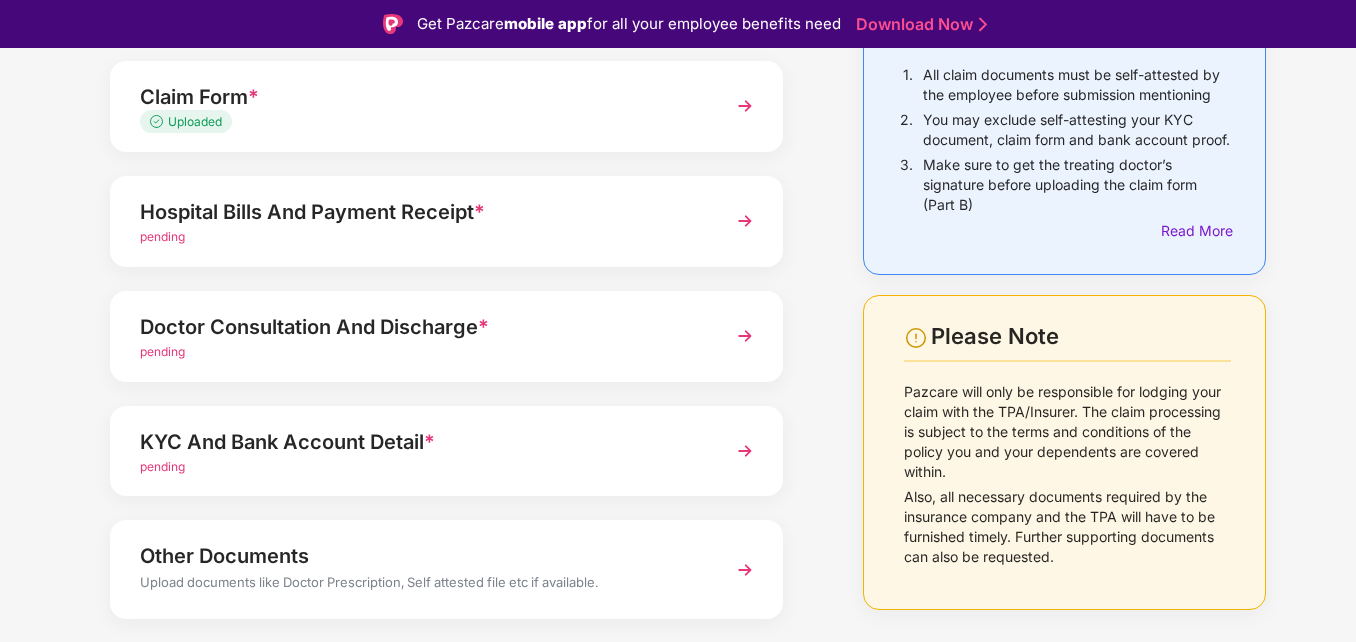 scroll, scrollTop: 200, scrollLeft: 0, axis: vertical 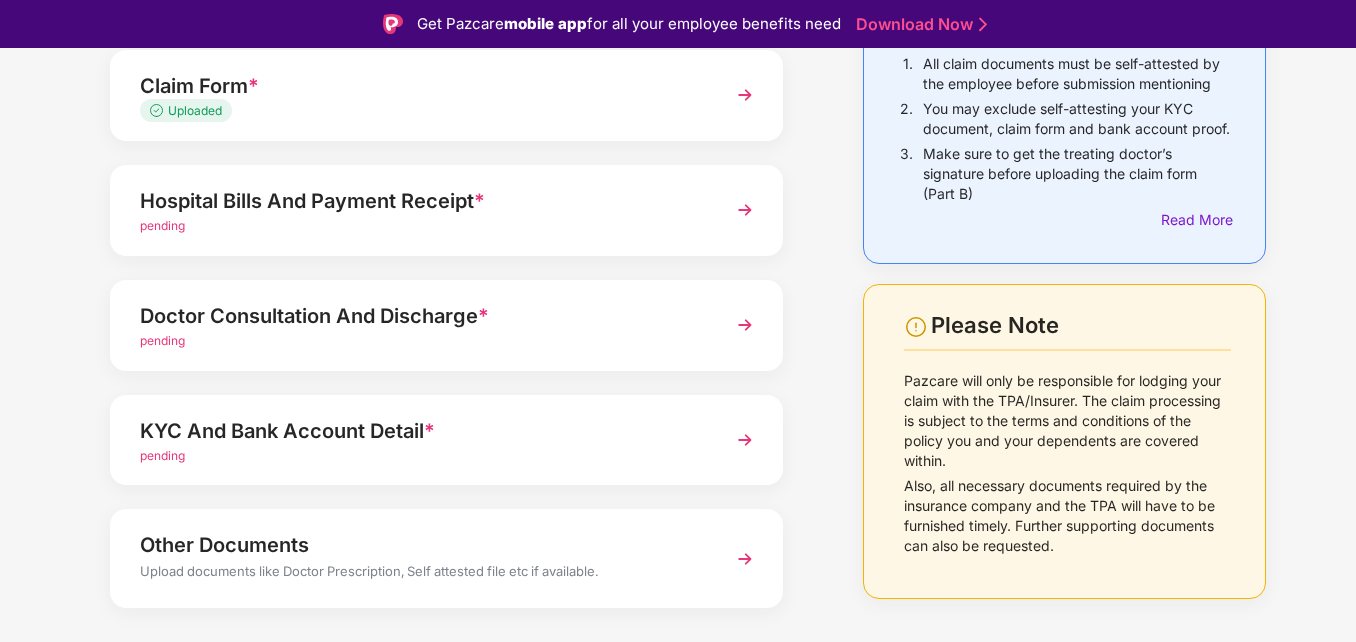 click on "Hospital Bills And Payment Receipt *" at bounding box center [420, 201] 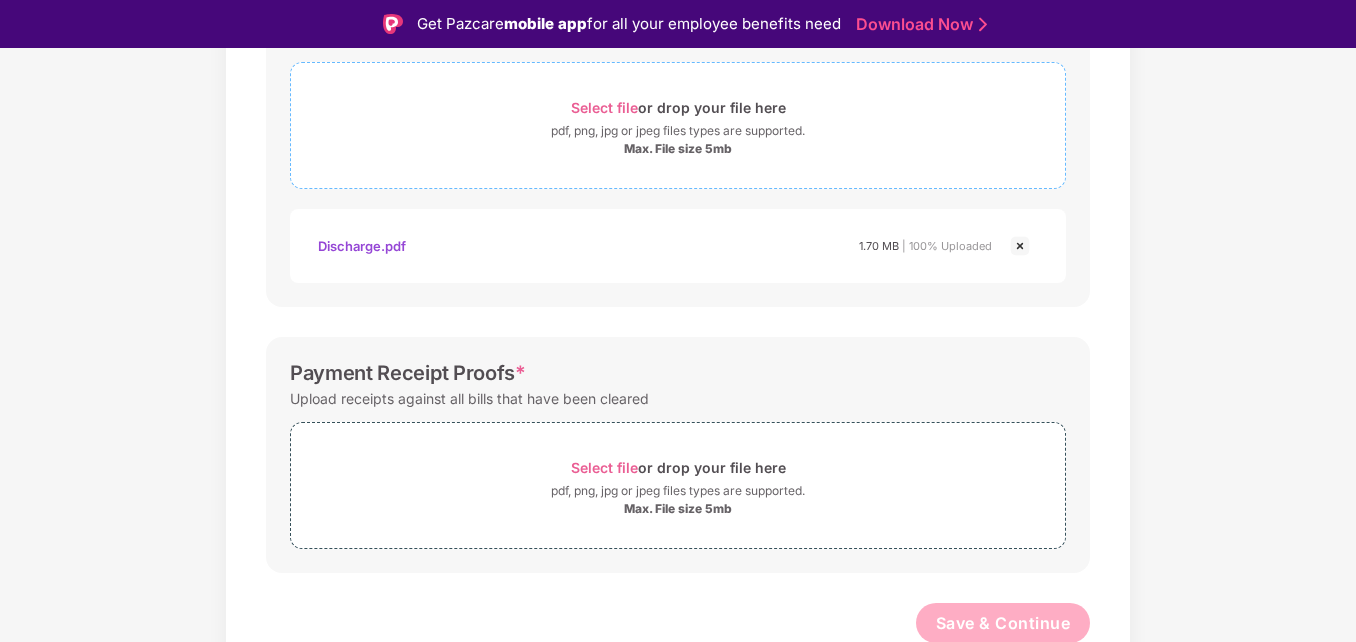 scroll, scrollTop: 667, scrollLeft: 0, axis: vertical 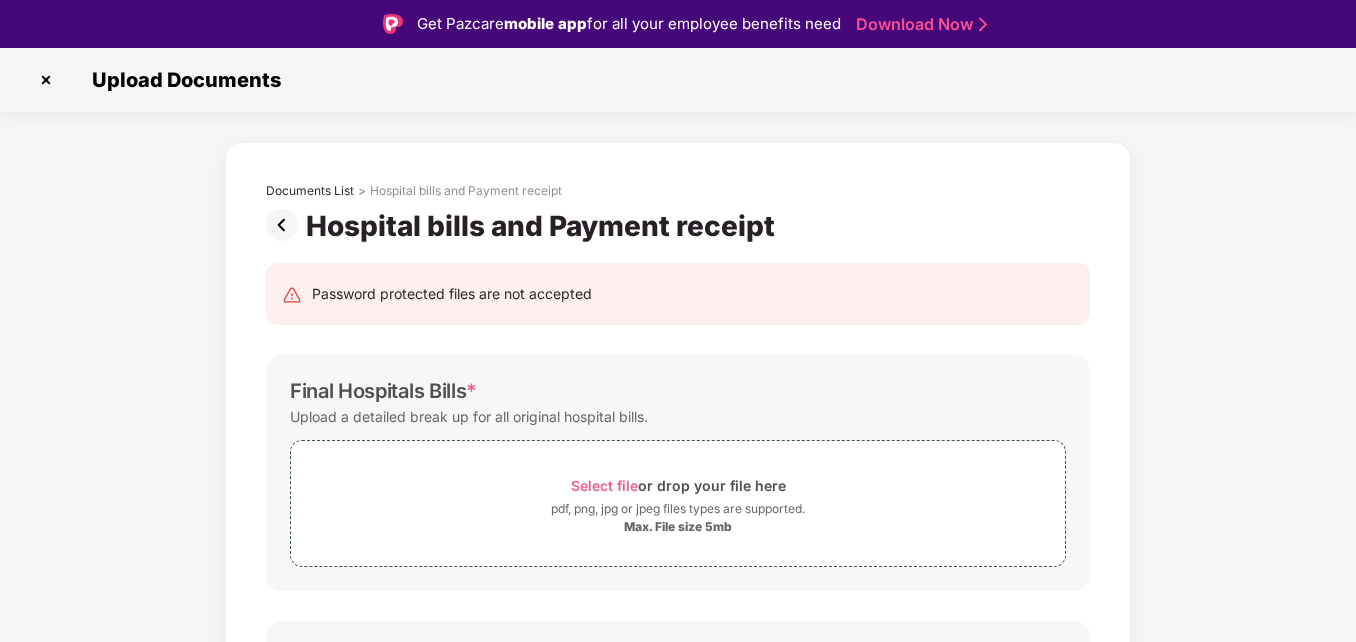 click at bounding box center (286, 225) 